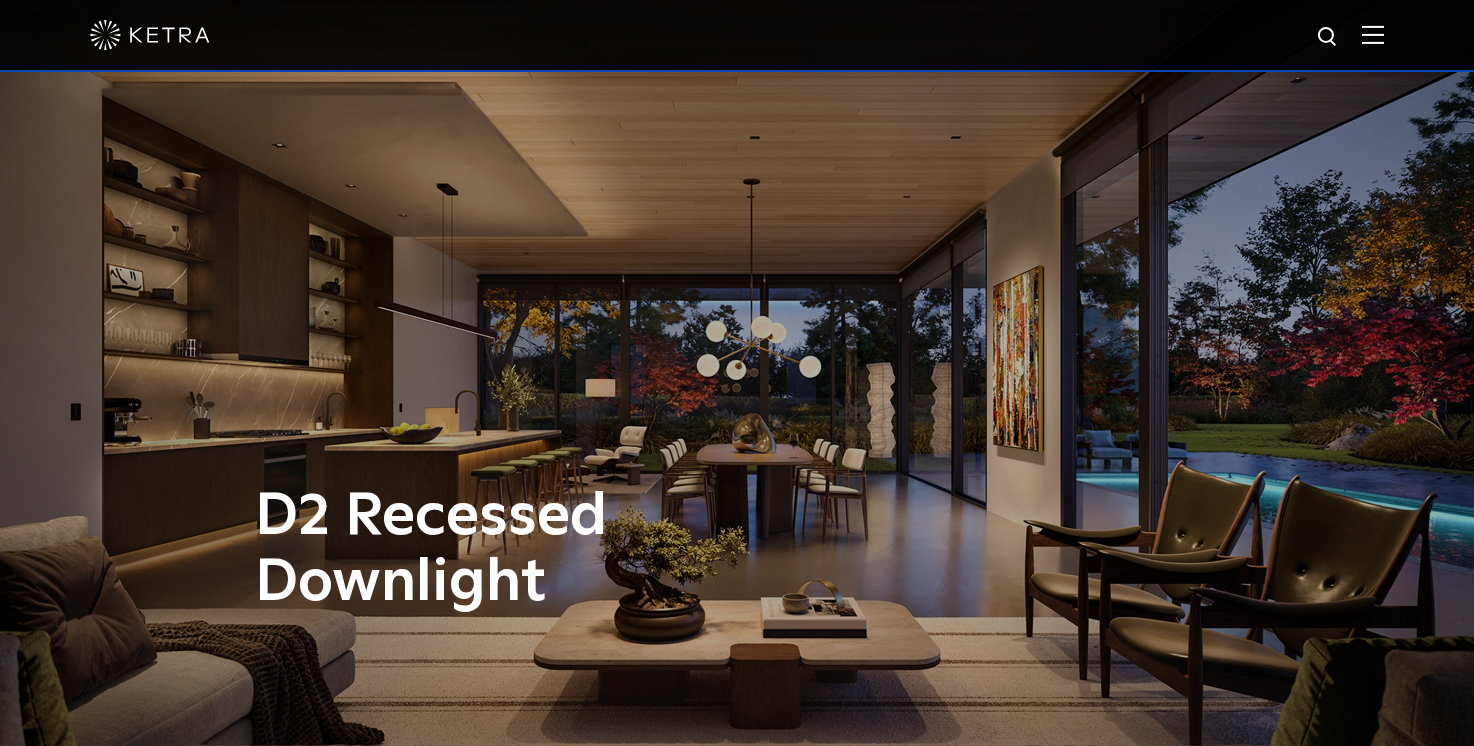 scroll, scrollTop: 0, scrollLeft: 0, axis: both 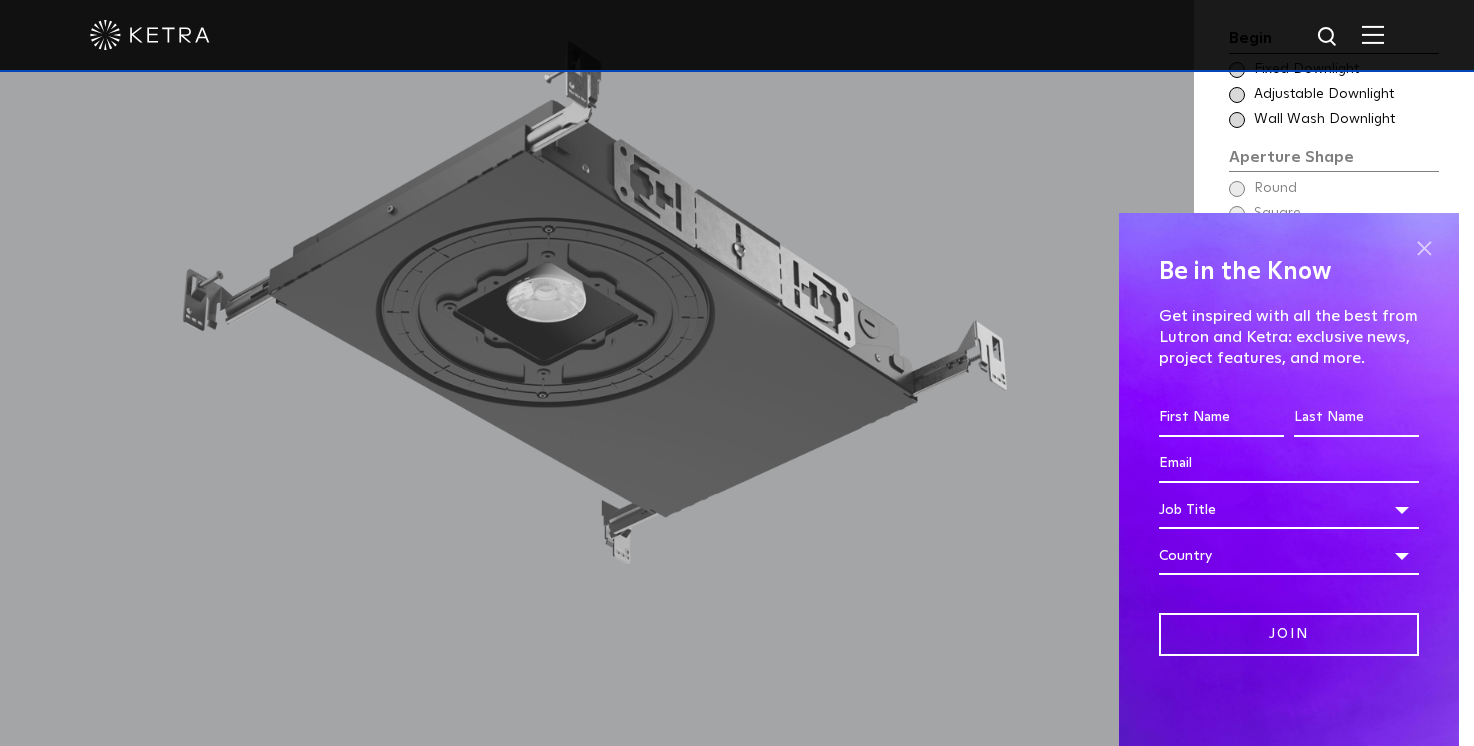 click at bounding box center (1424, 248) 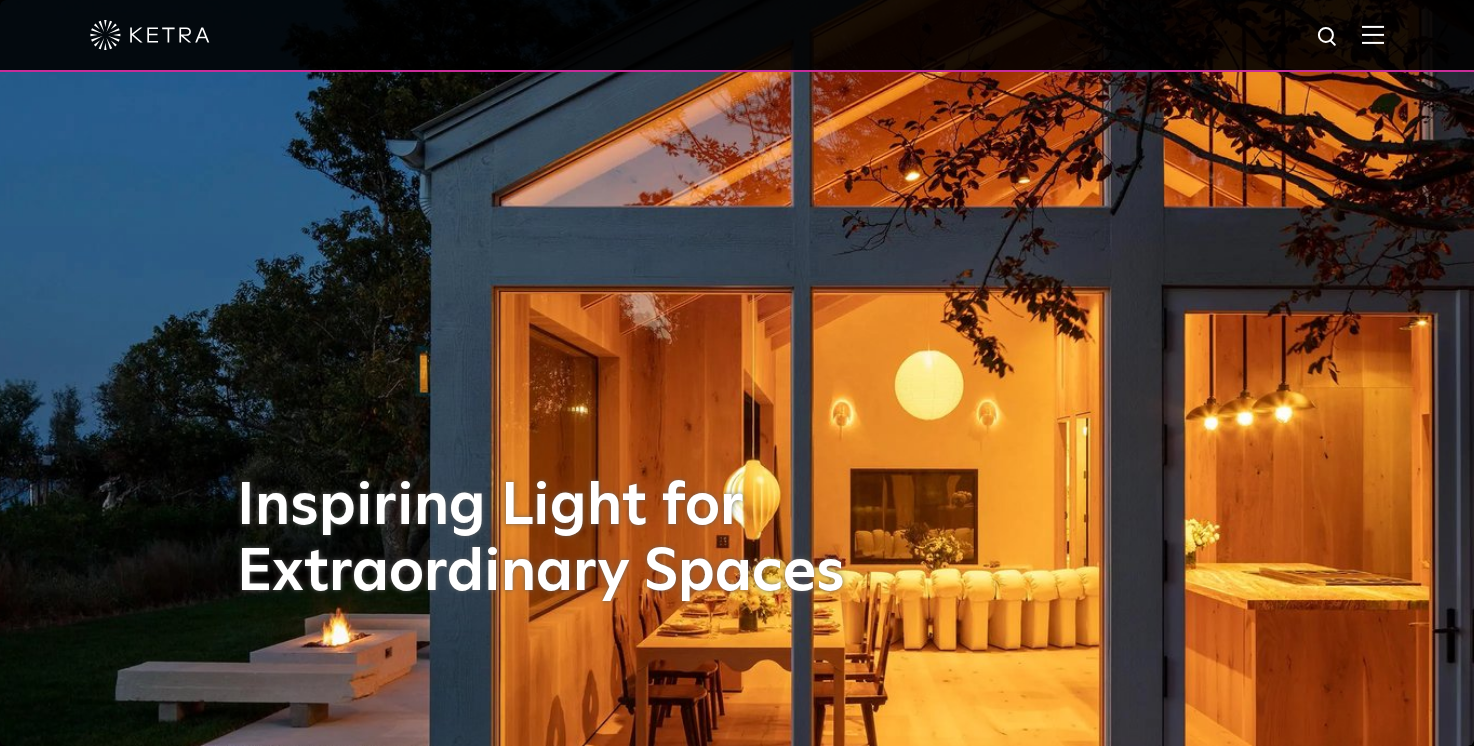 scroll, scrollTop: 0, scrollLeft: 0, axis: both 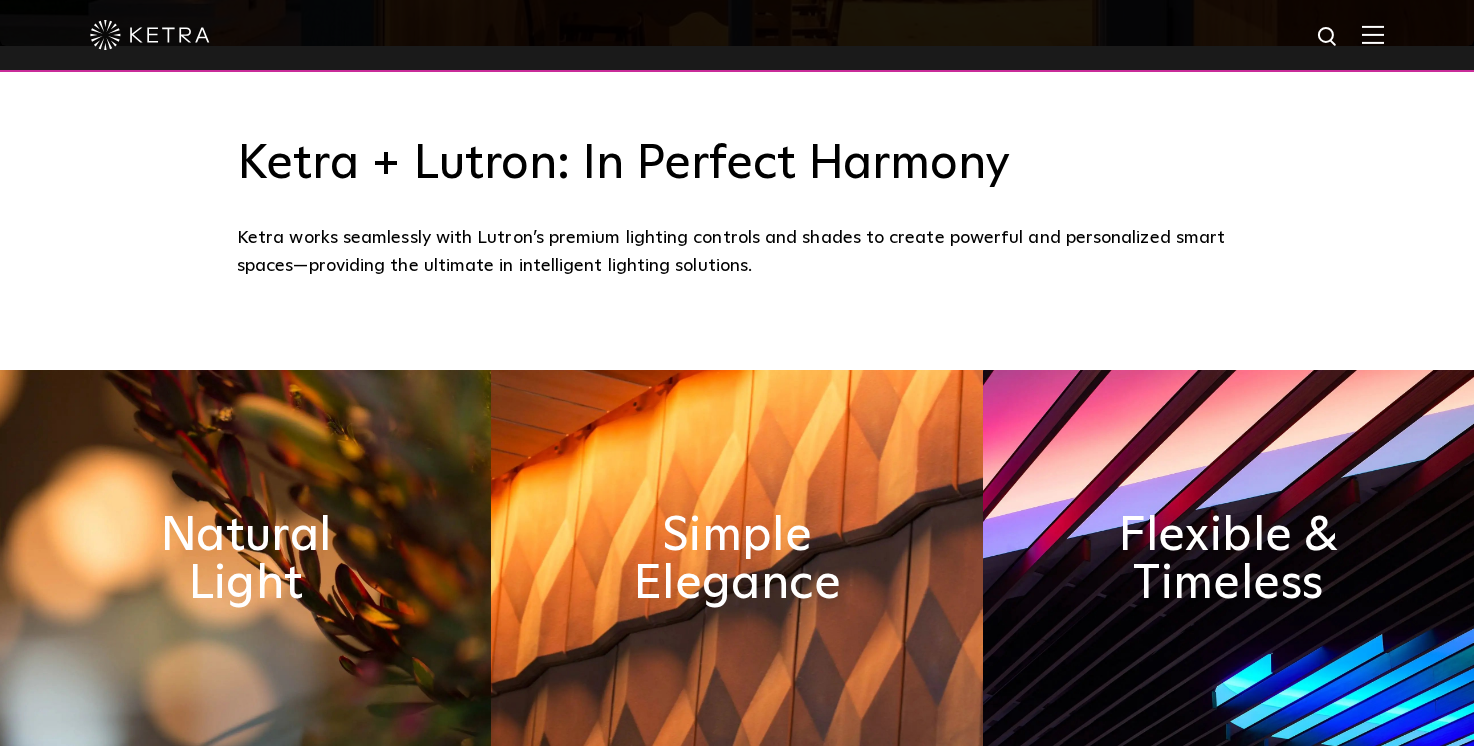 click at bounding box center [737, 36] 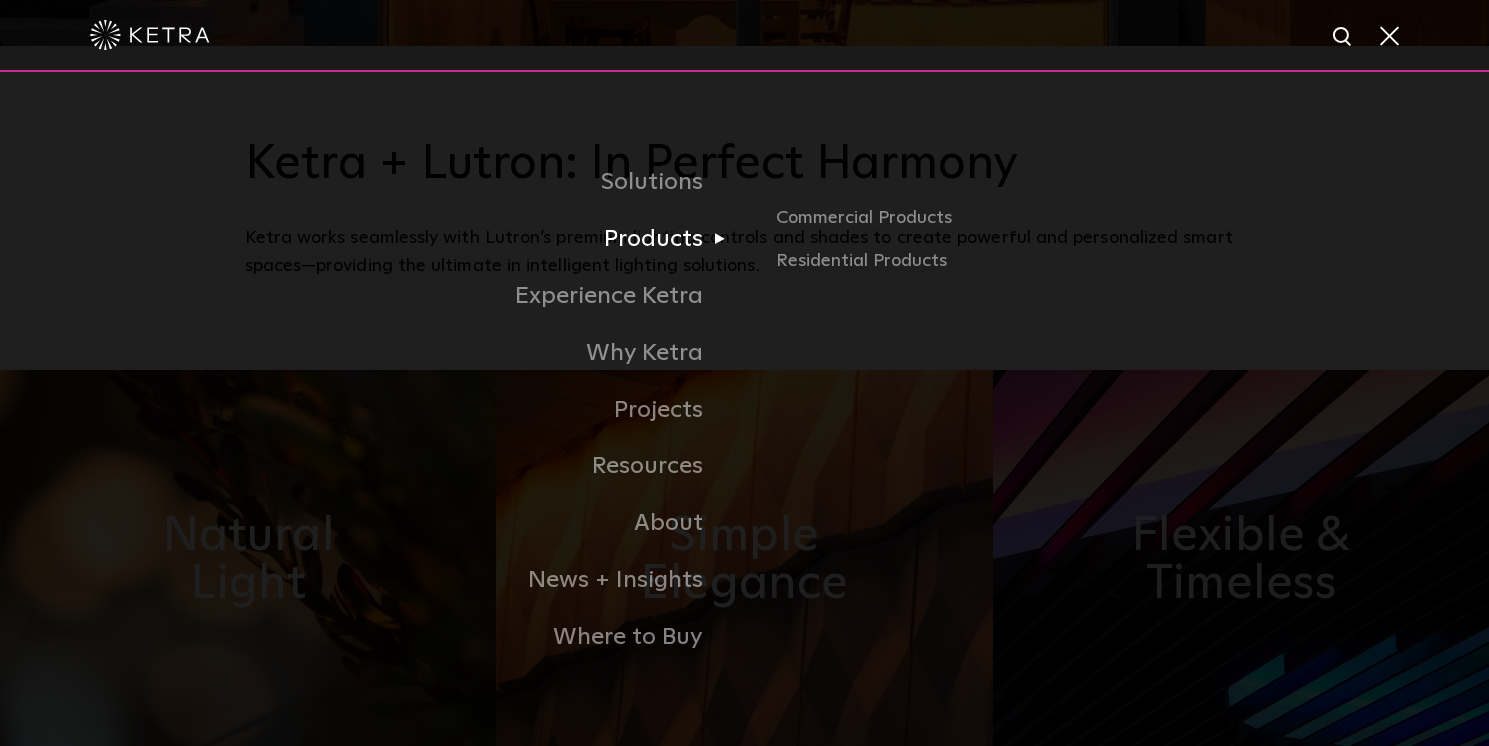 click on "Products" at bounding box center (495, 239) 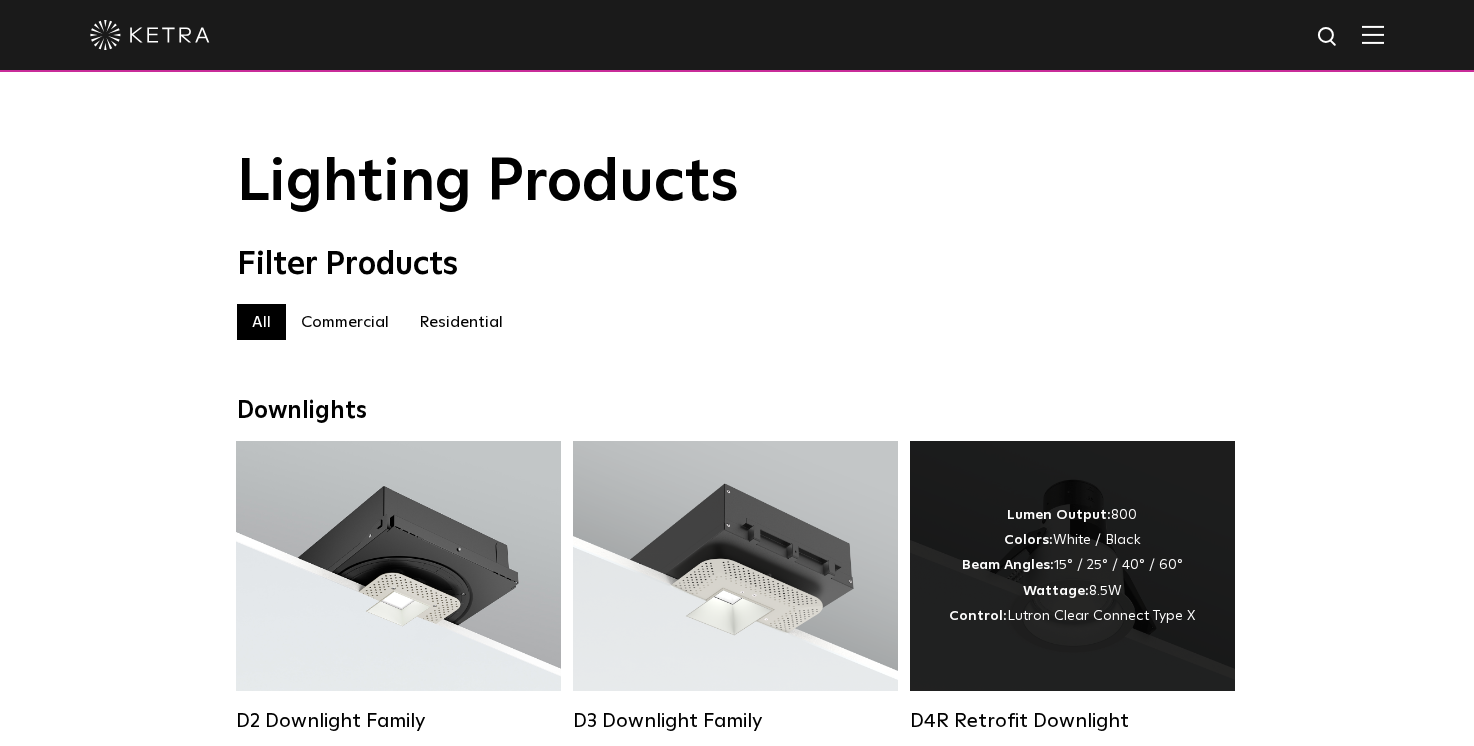 scroll, scrollTop: 0, scrollLeft: 0, axis: both 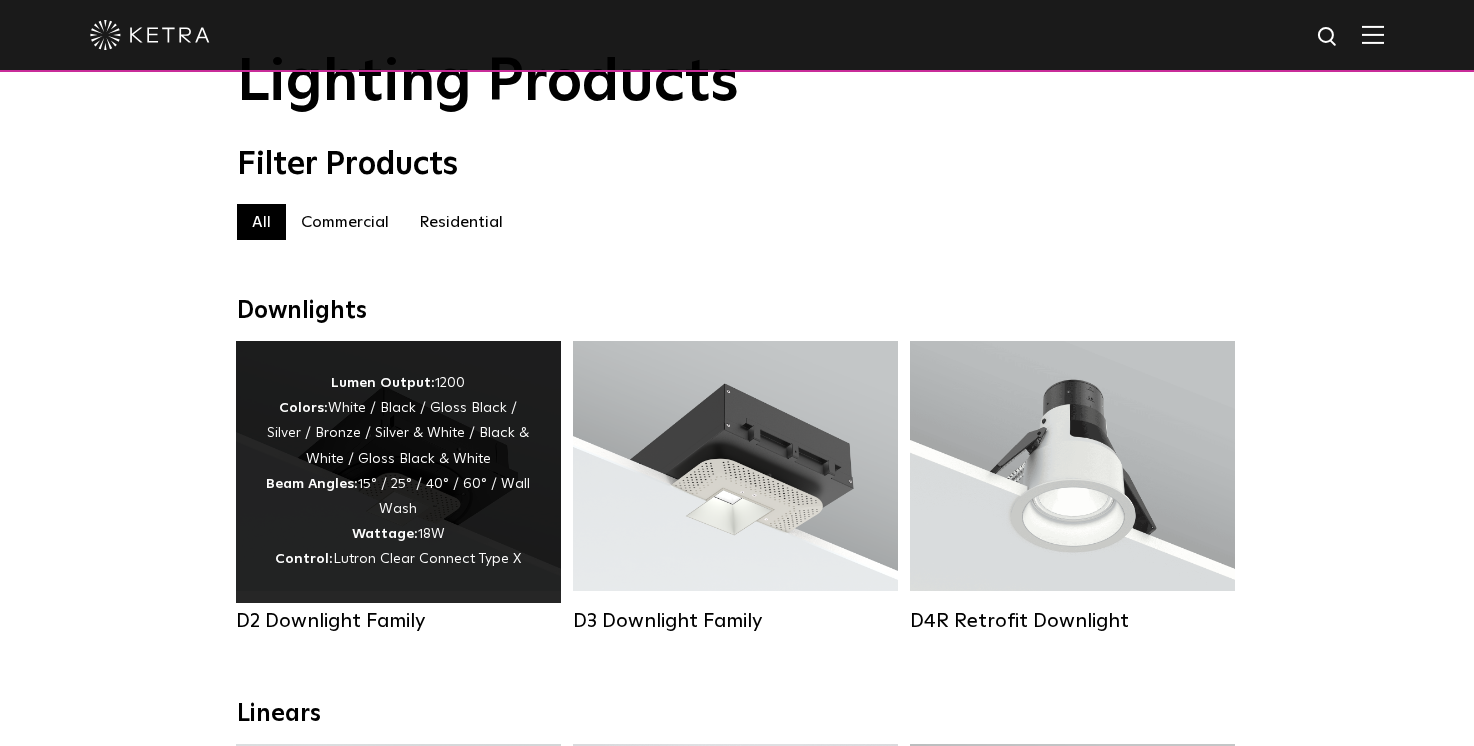 click on "Lumen Output:  1200 Colors:  White / Black / Gloss Black / Silver / Bronze / Silver & White / Black & White / Gloss Black & White  Beam Angles:  15° / 25° / 40° / 60° / Wall Wash Wattage:  18W Control:  Lutron Clear Connect Type X" at bounding box center [398, 472] 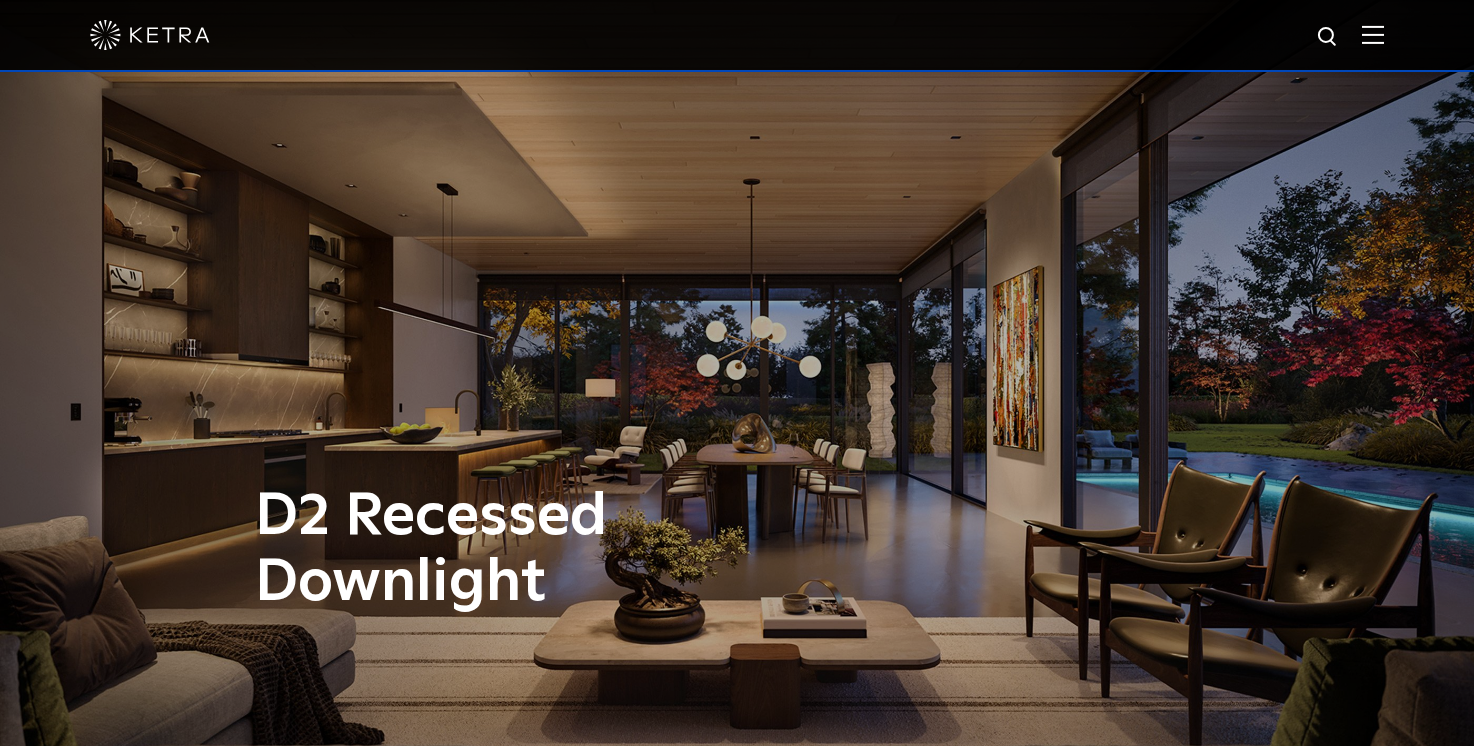 scroll, scrollTop: 0, scrollLeft: 0, axis: both 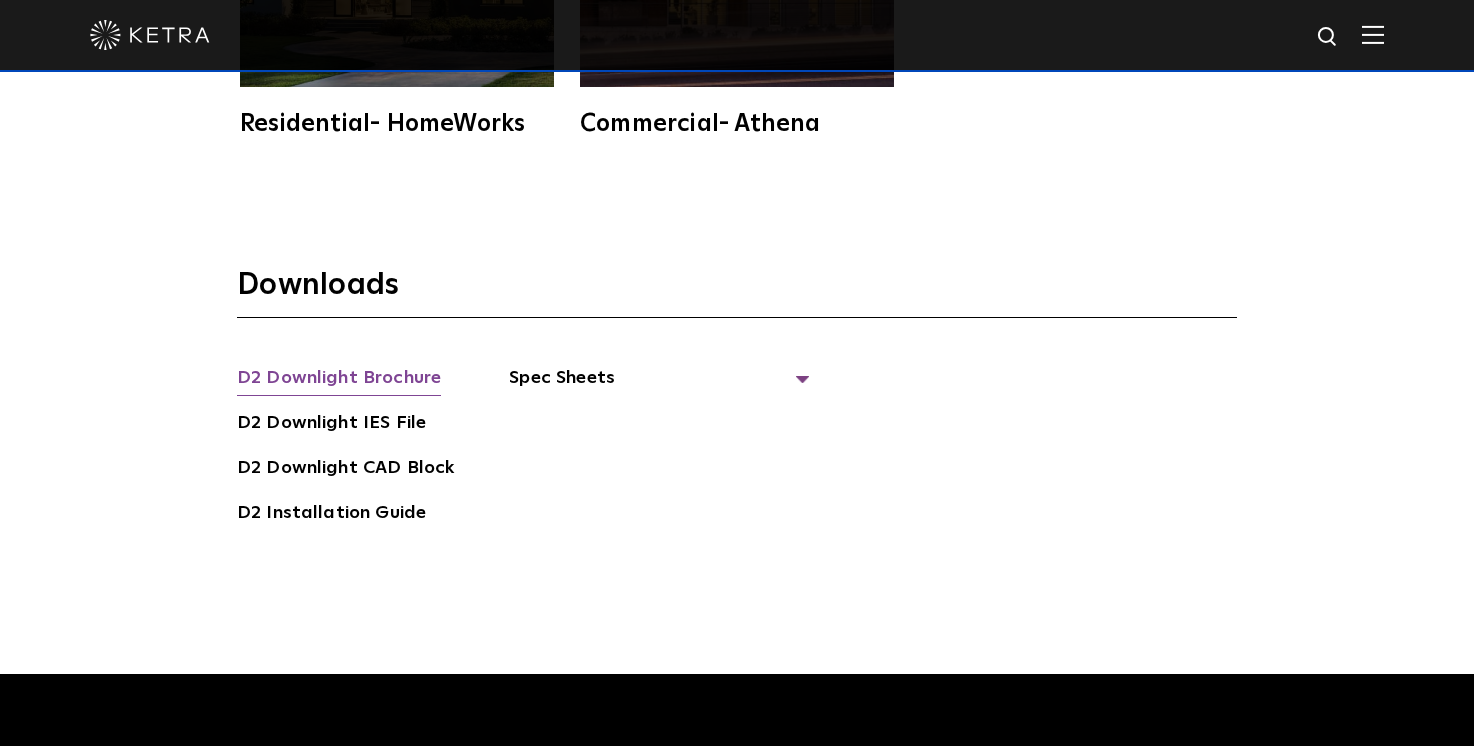 click on "D2 Downlight Brochure" at bounding box center (339, 380) 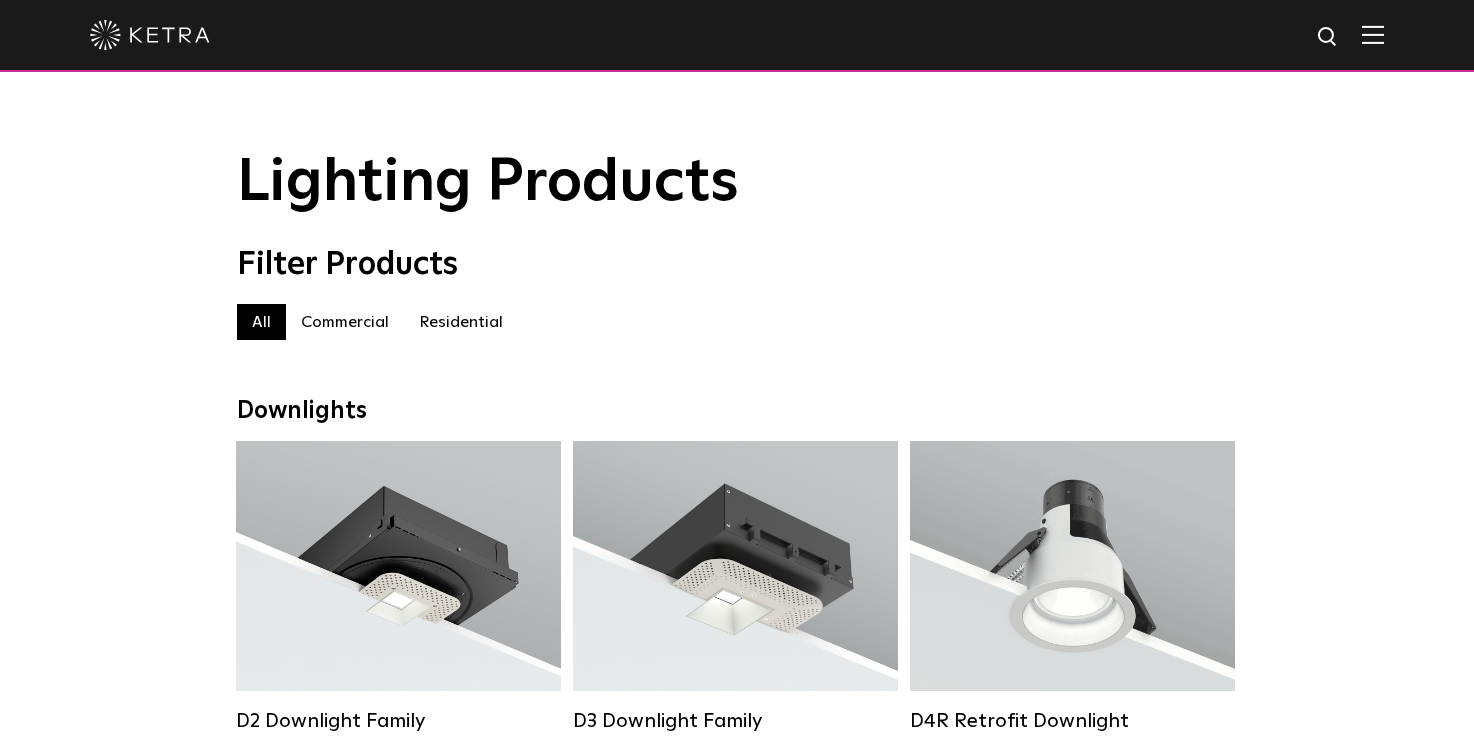 scroll, scrollTop: 100, scrollLeft: 0, axis: vertical 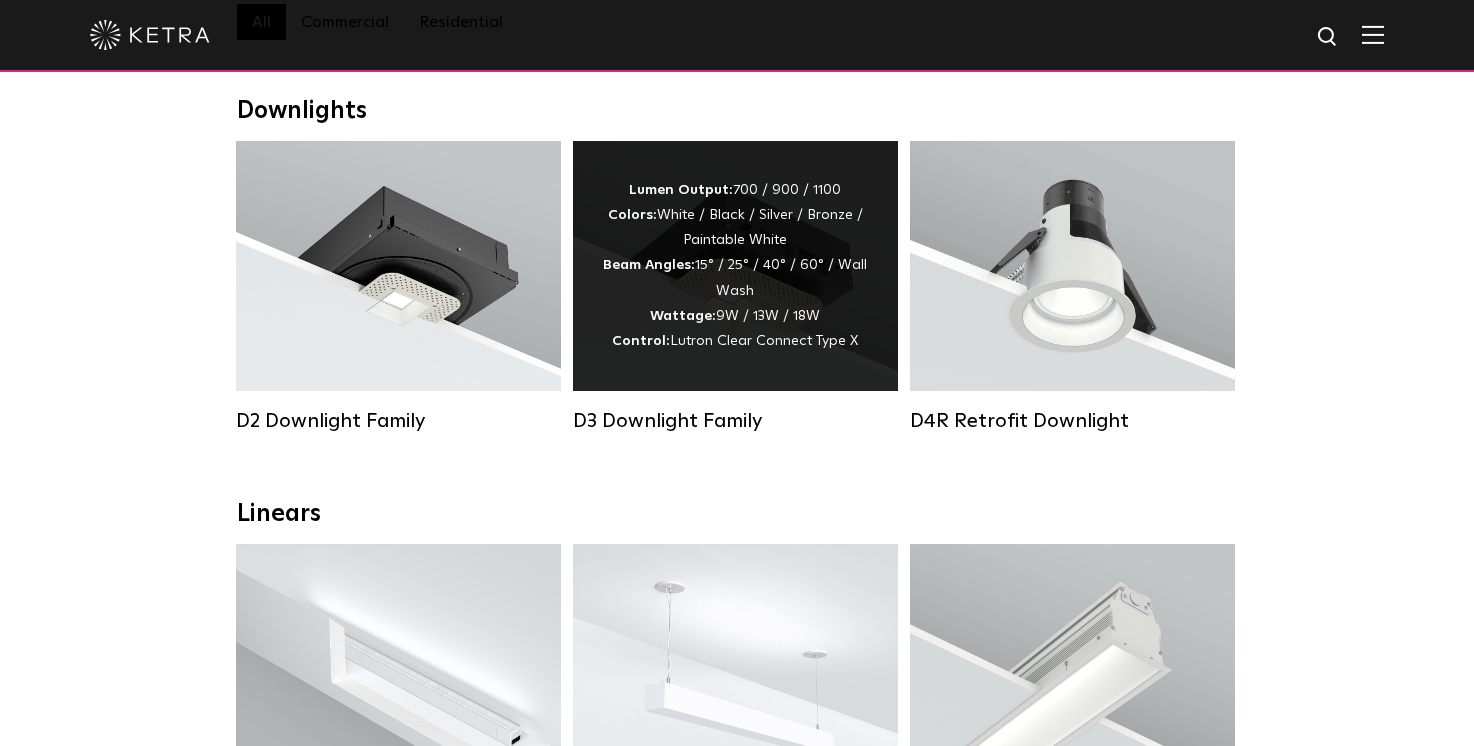 click on "Lumen Output:  700 / 900 / 1100 Colors:  White / Black / Silver / Bronze / Paintable White Beam Angles:  15° / 25° / 40° / 60° / Wall Wash Wattage:  9W / 13W / 18W Control:  Lutron Clear Connect Type X" at bounding box center (735, 266) 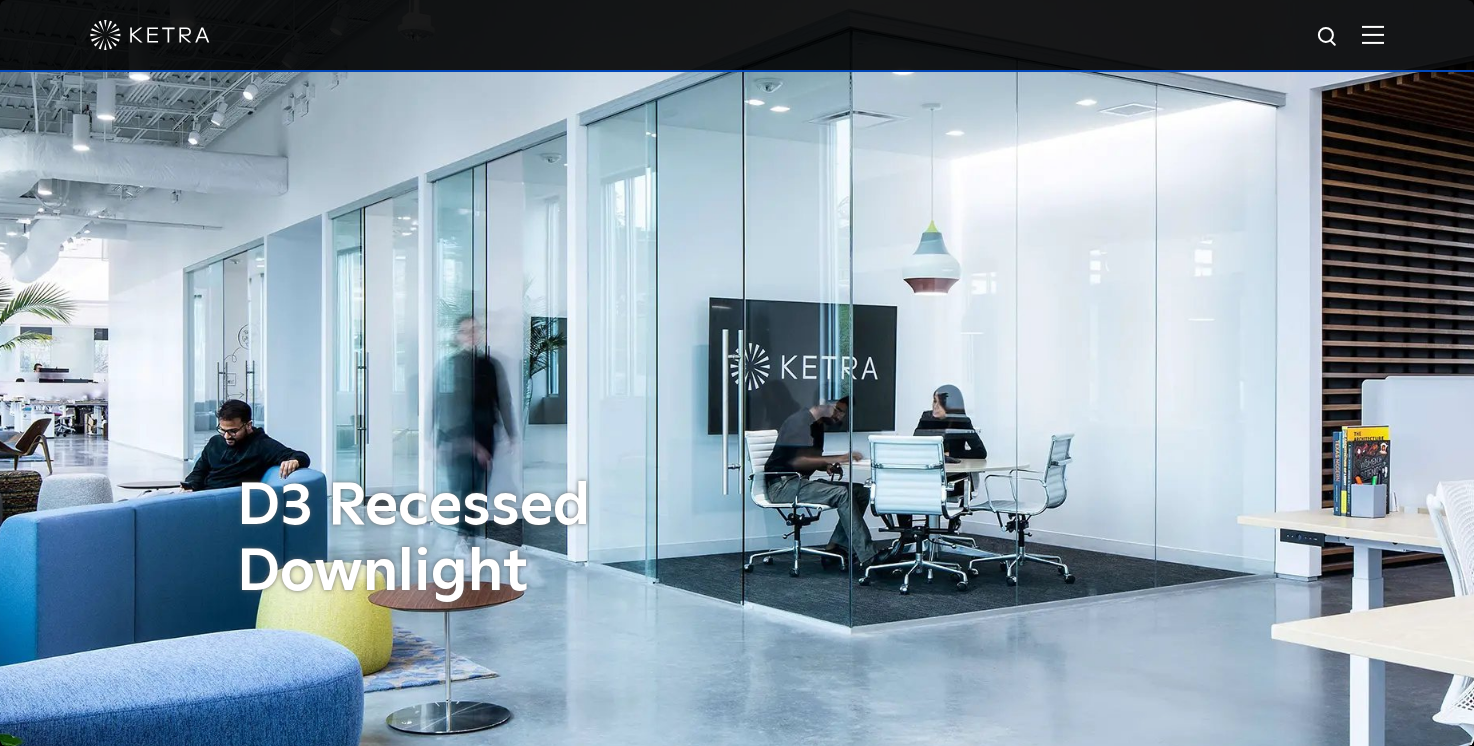 scroll, scrollTop: 0, scrollLeft: 0, axis: both 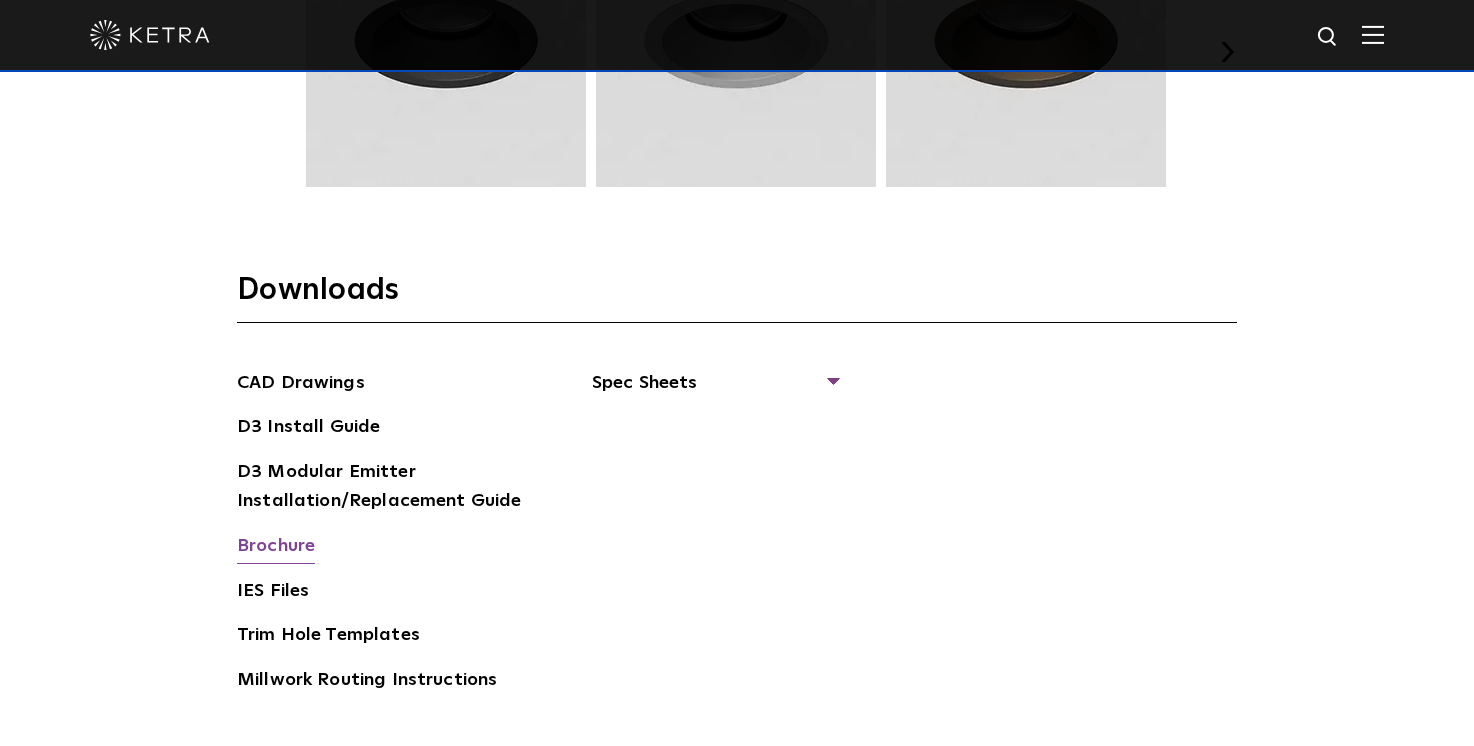 click on "Brochure" at bounding box center [276, 548] 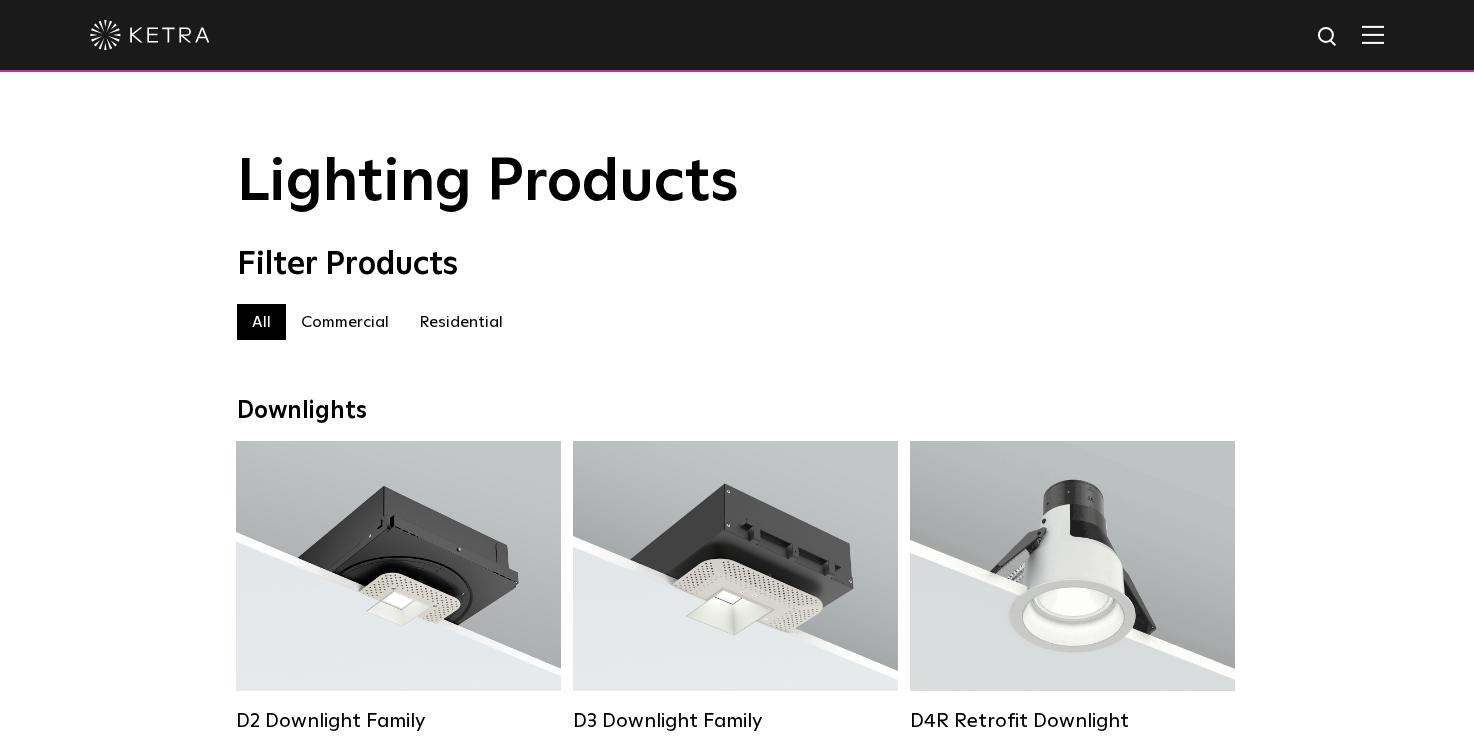 scroll, scrollTop: 300, scrollLeft: 0, axis: vertical 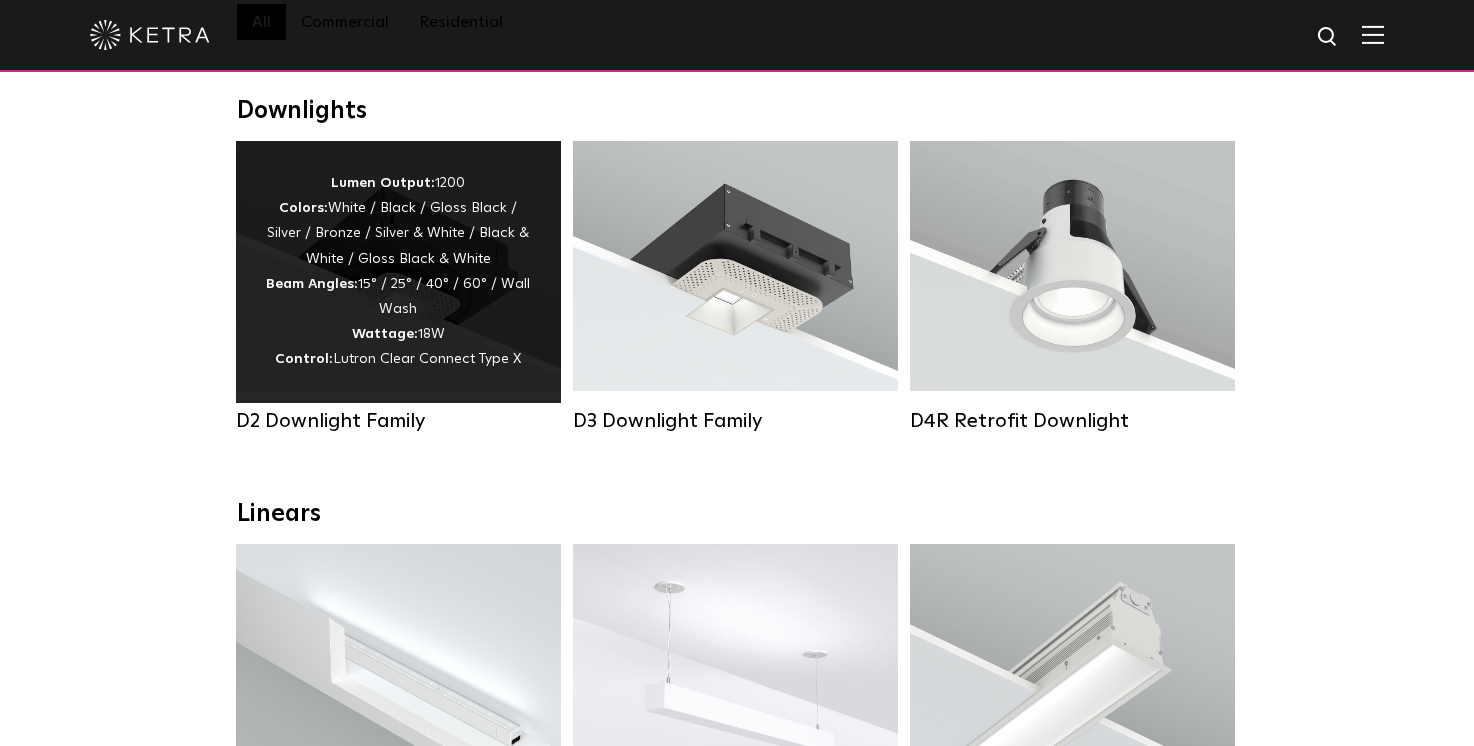 click on "Lumen Output:  1200 Colors:  White / Black / Gloss Black / Silver / Bronze / Silver & White / Black & White / Gloss Black & White  Beam Angles:  15° / 25° / 40° / 60° / Wall Wash Wattage:  18W Control:  Lutron Clear Connect Type X" at bounding box center [398, 272] 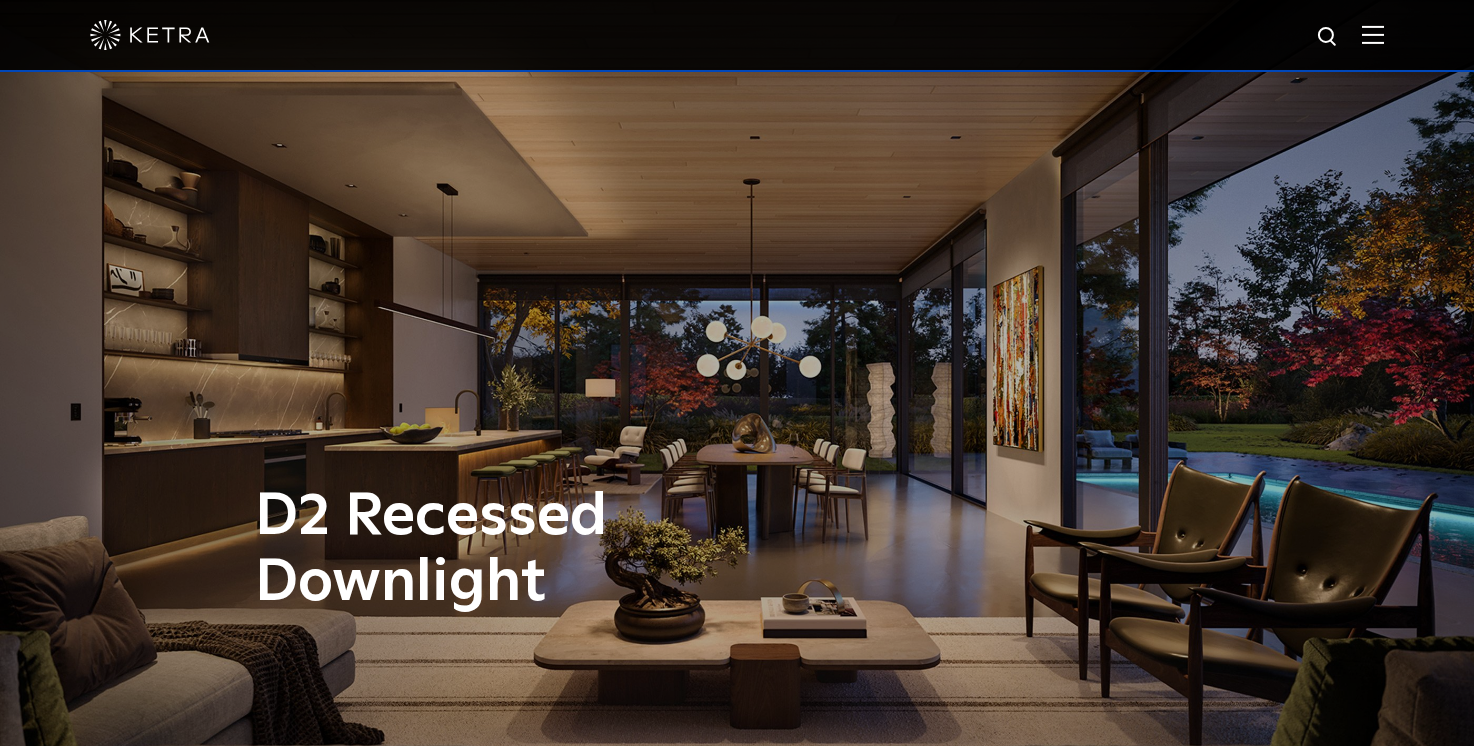 scroll, scrollTop: 0, scrollLeft: 0, axis: both 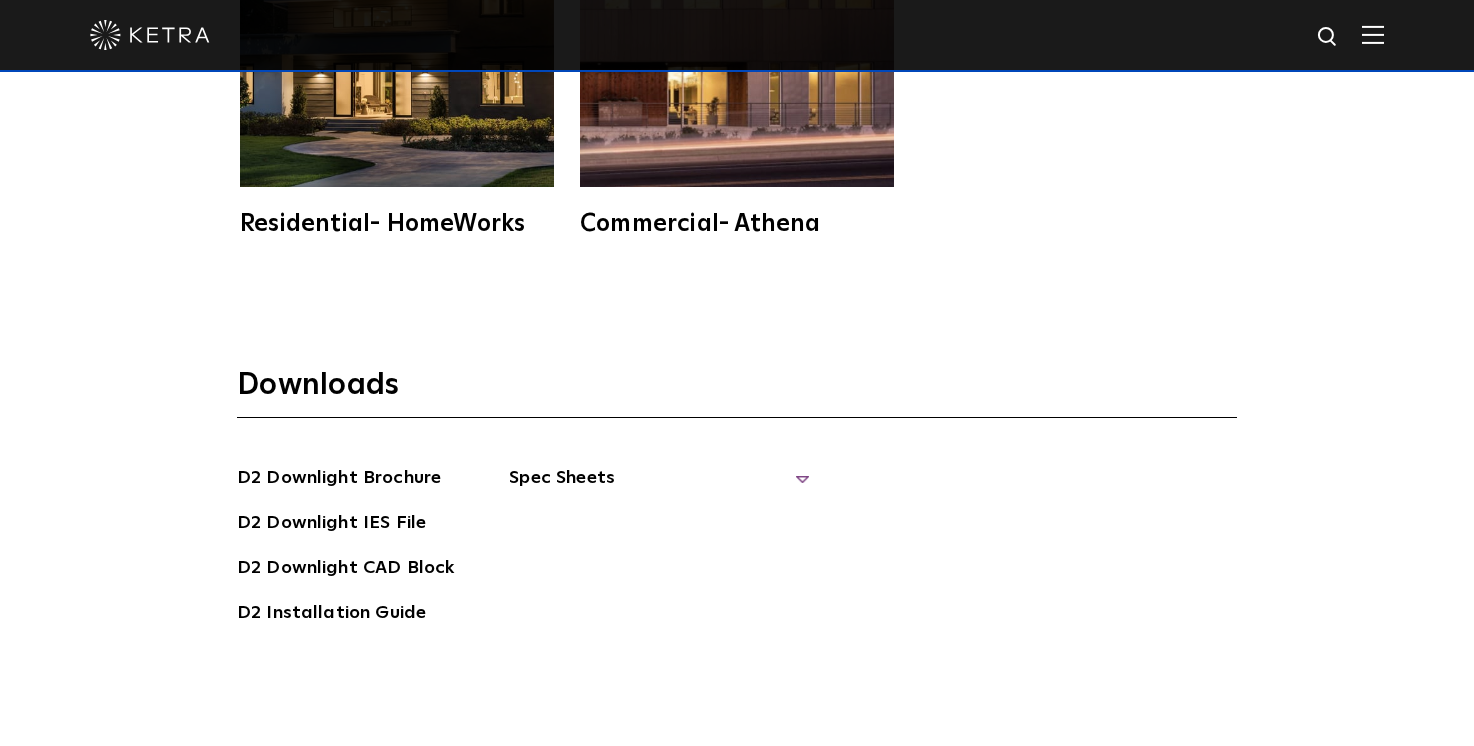 click on "Spec Sheets" at bounding box center [659, 486] 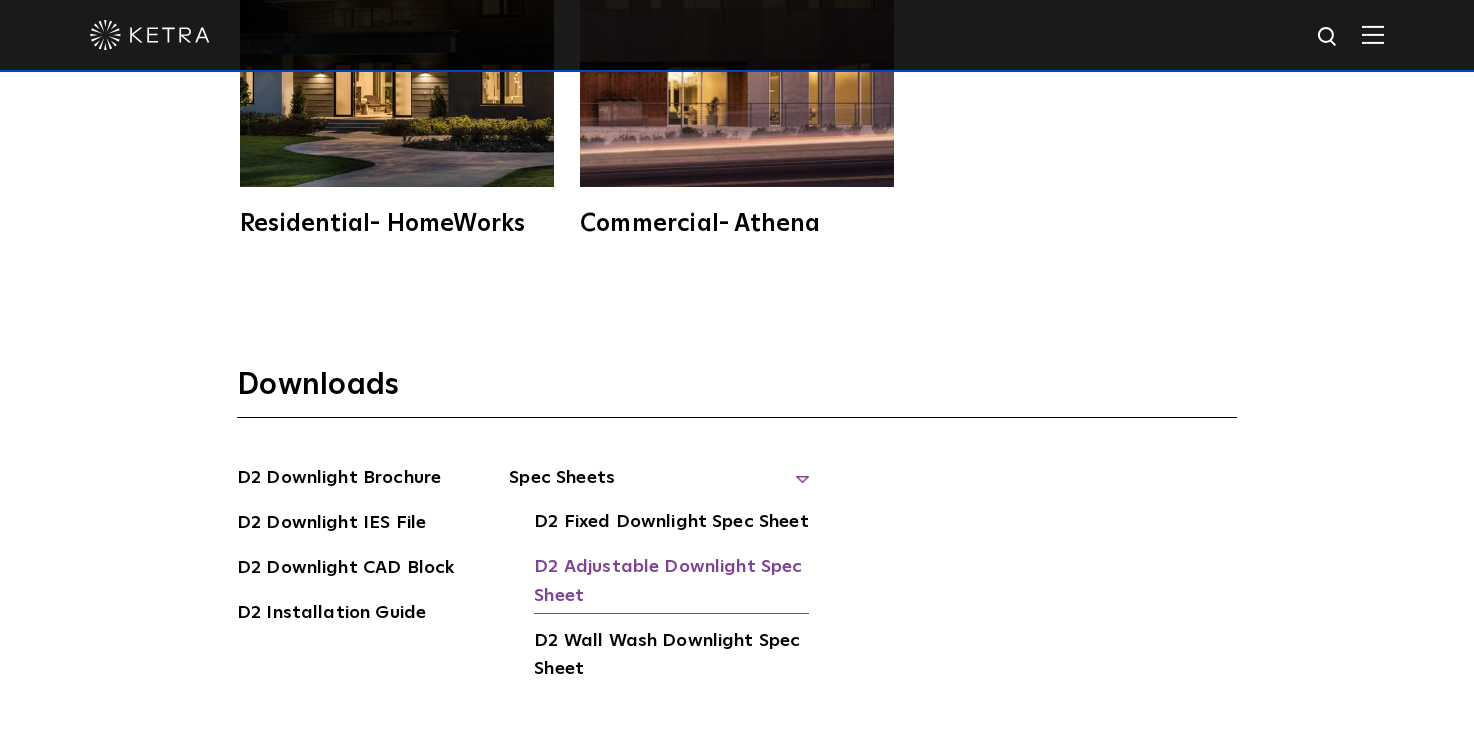 click on "D2 Adjustable Downlight Spec Sheet" at bounding box center [671, 583] 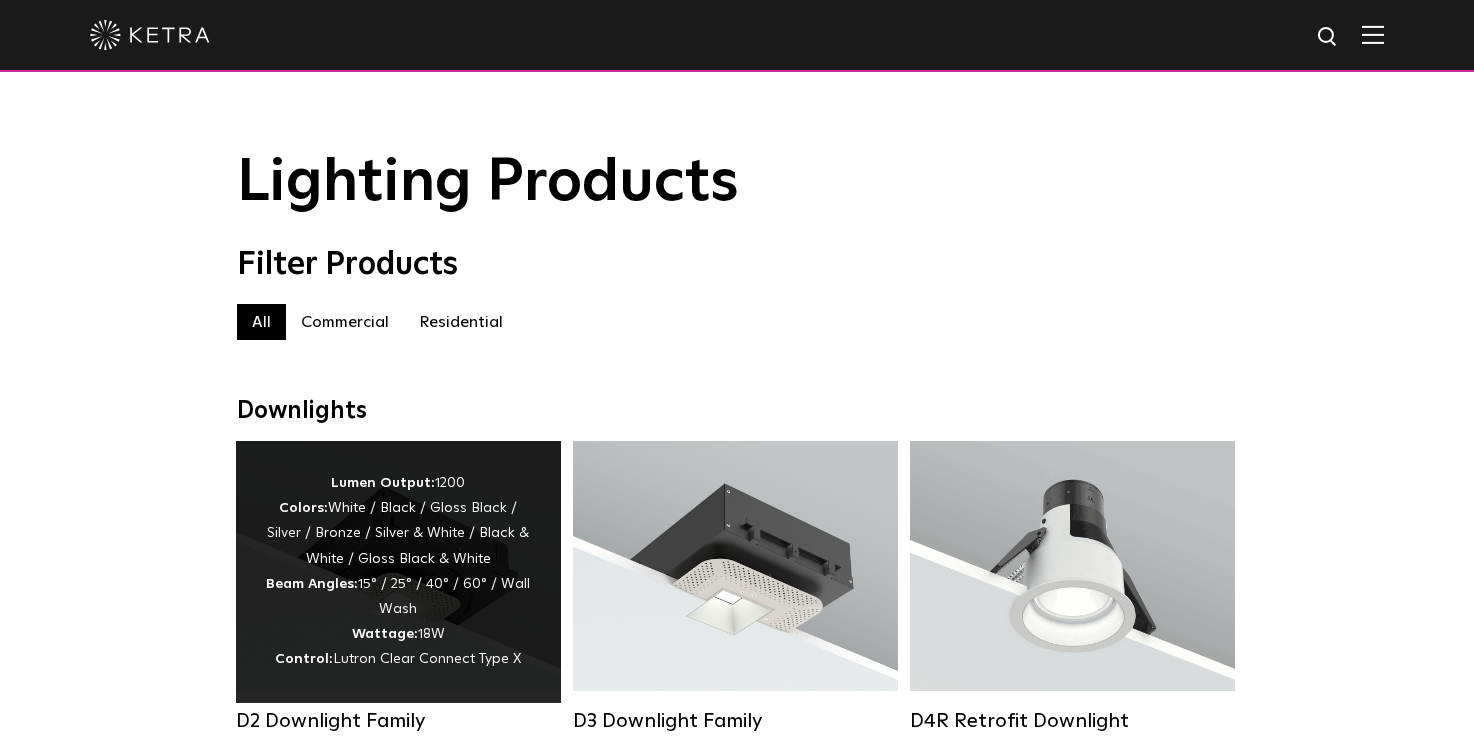 scroll, scrollTop: 300, scrollLeft: 0, axis: vertical 